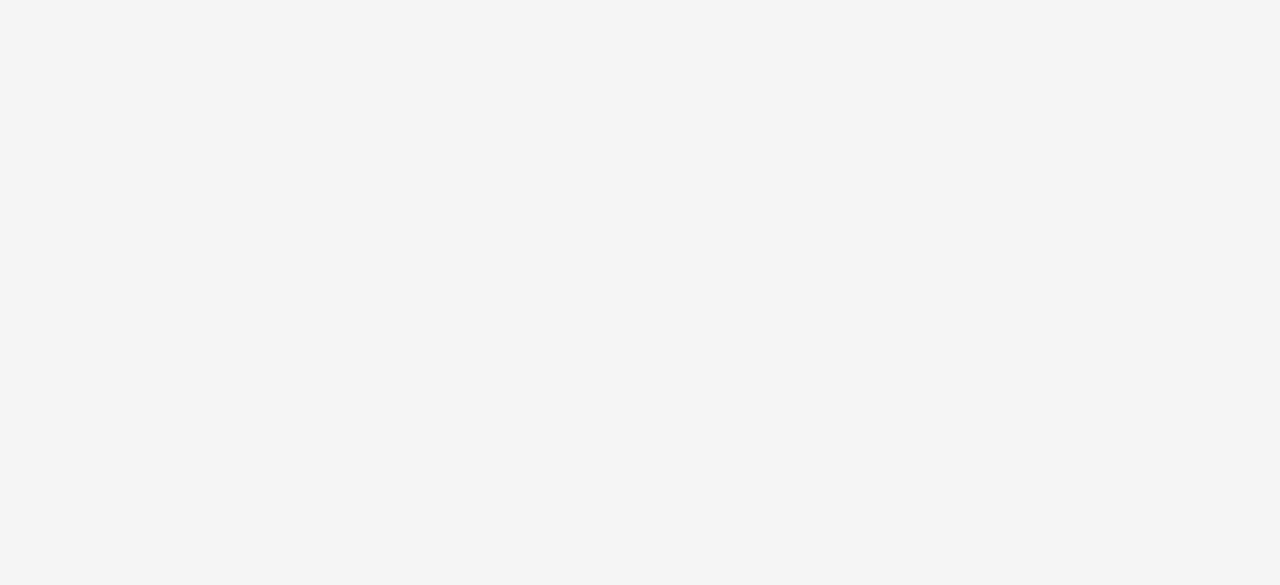 scroll, scrollTop: 0, scrollLeft: 0, axis: both 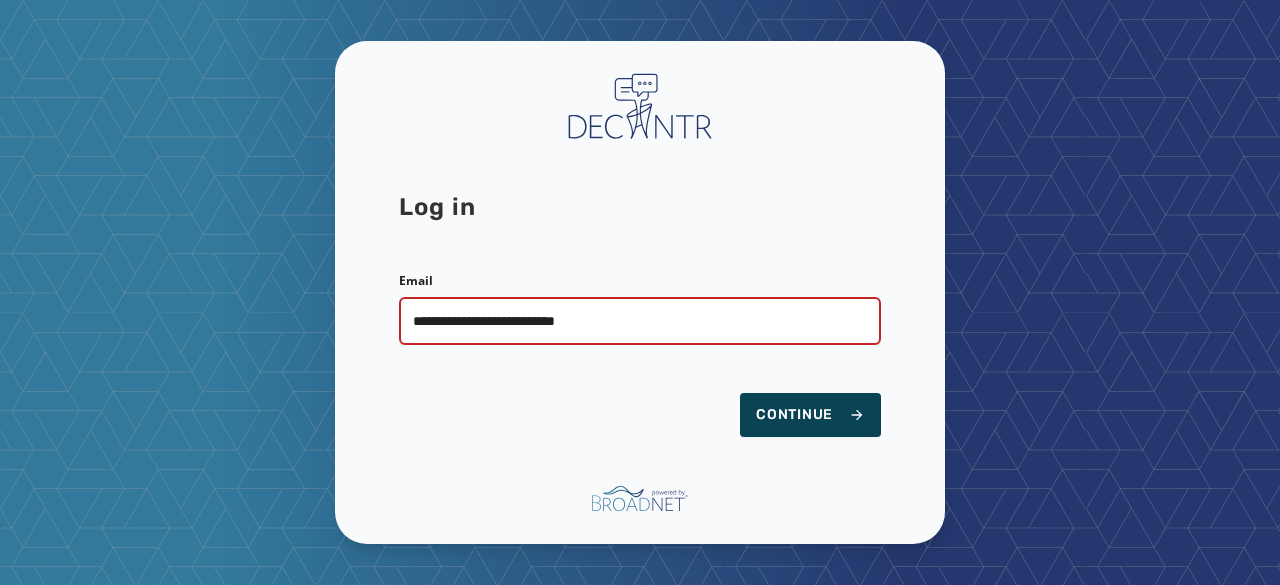 type on "**********" 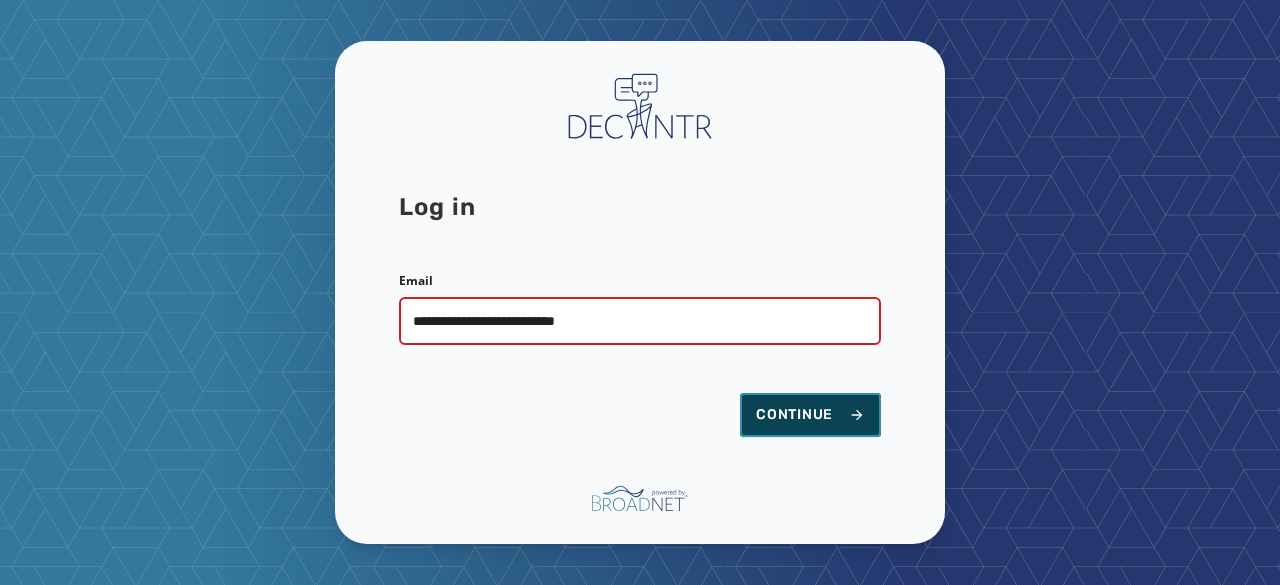 click on "Continue" at bounding box center (810, 415) 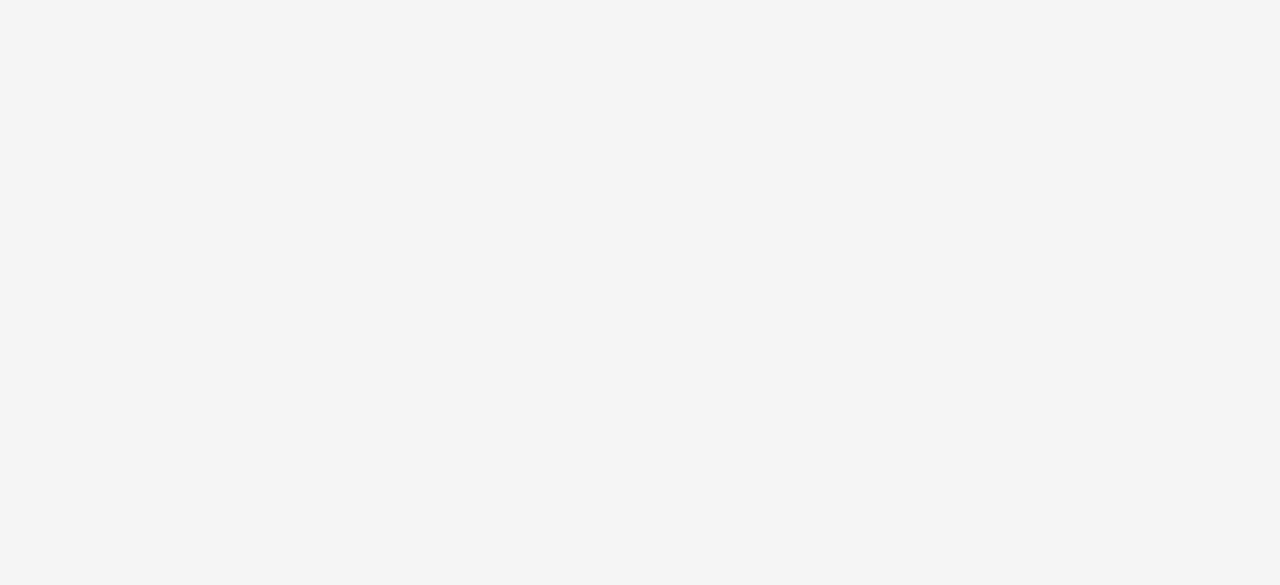 scroll, scrollTop: 0, scrollLeft: 0, axis: both 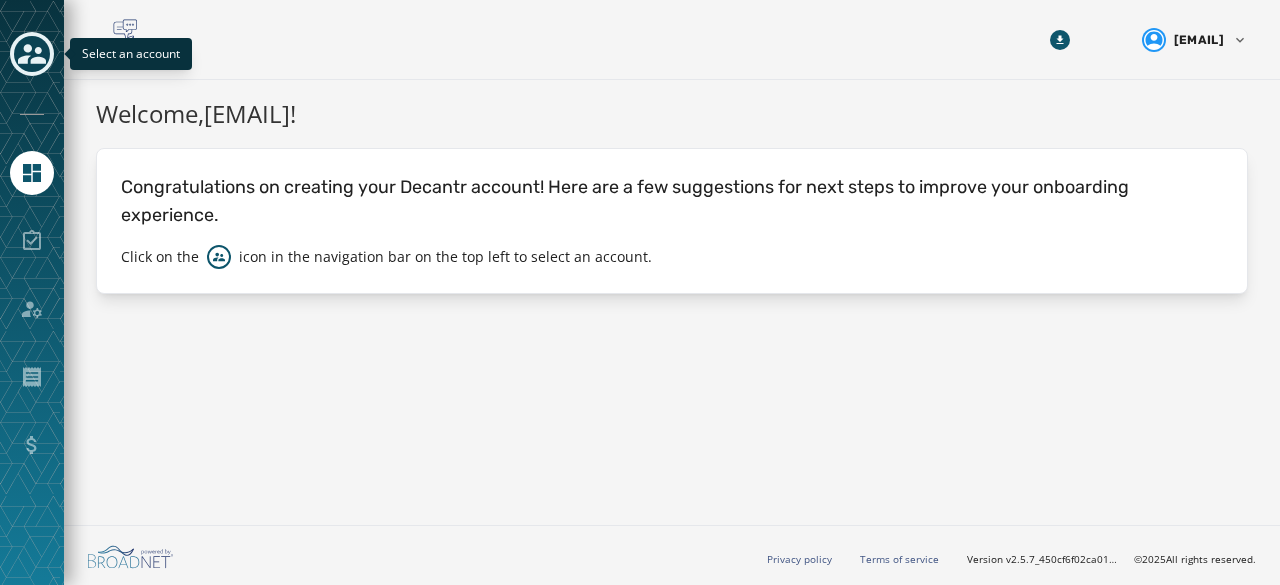 click 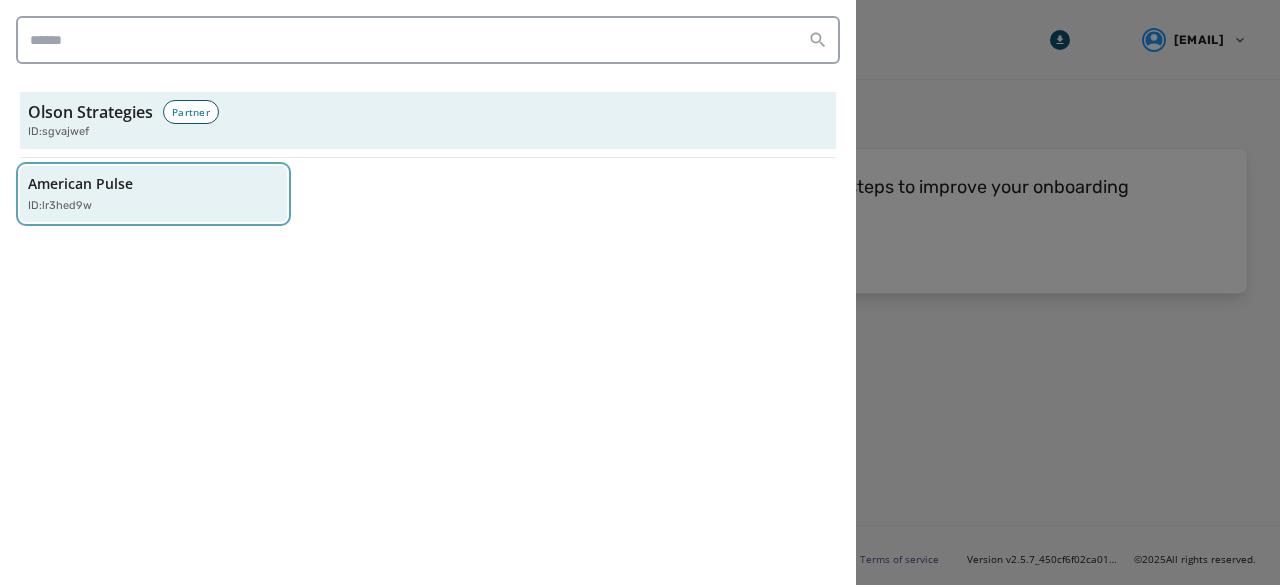 click on "American Pulse" at bounding box center (80, 184) 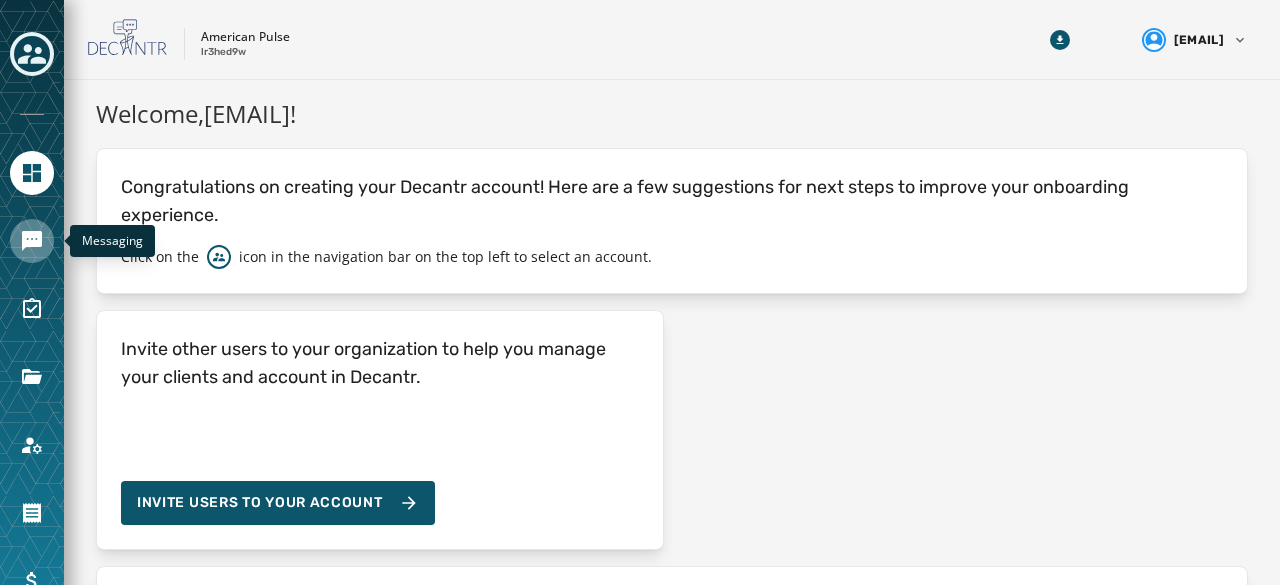 click 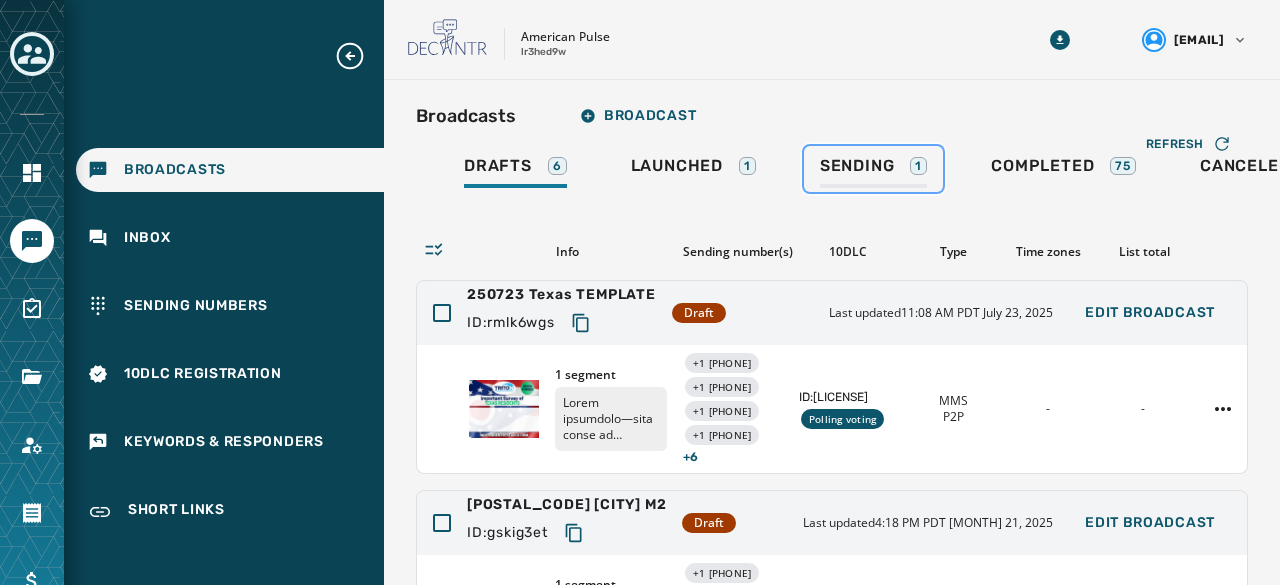 click on "Sending" at bounding box center [857, 166] 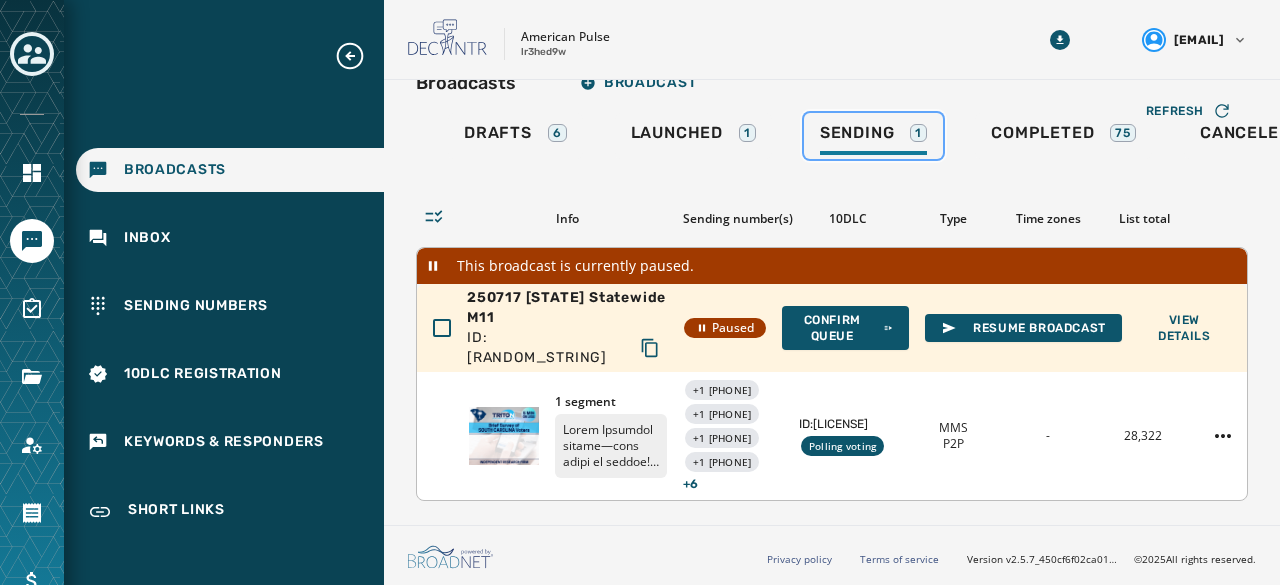 scroll, scrollTop: 0, scrollLeft: 0, axis: both 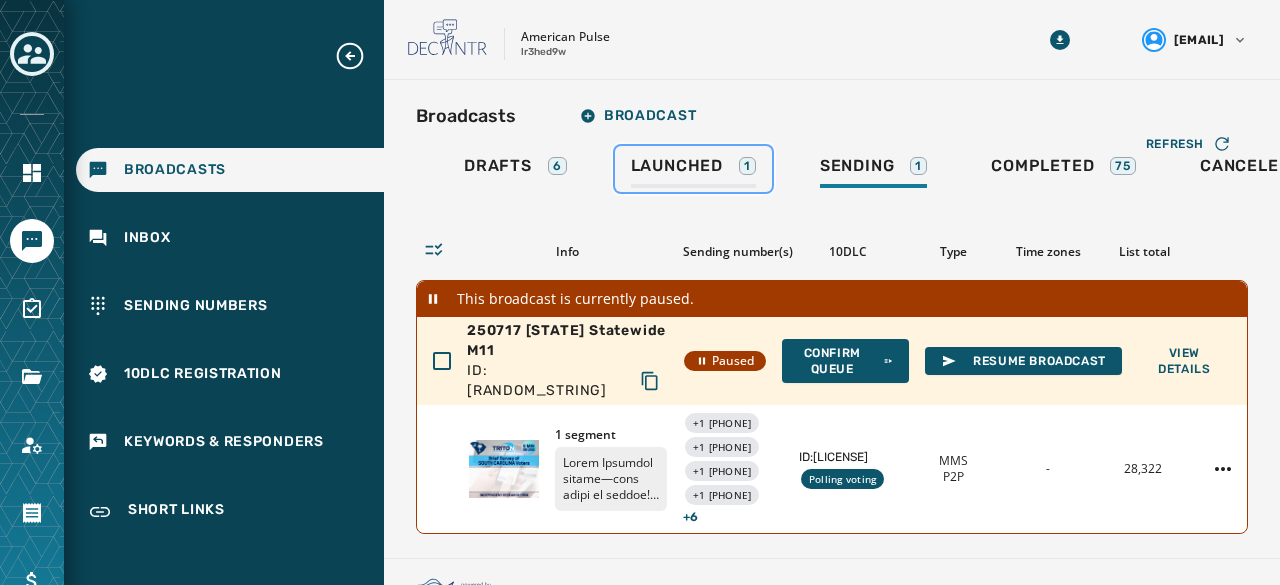 click on "Launched" at bounding box center (677, 166) 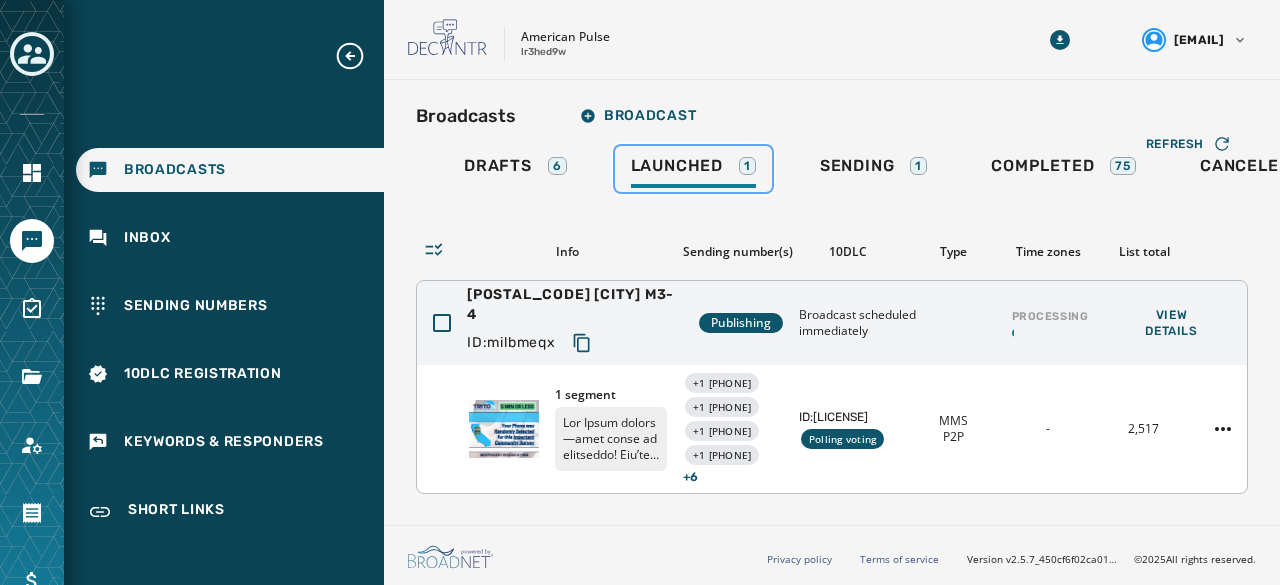 scroll, scrollTop: 34, scrollLeft: 0, axis: vertical 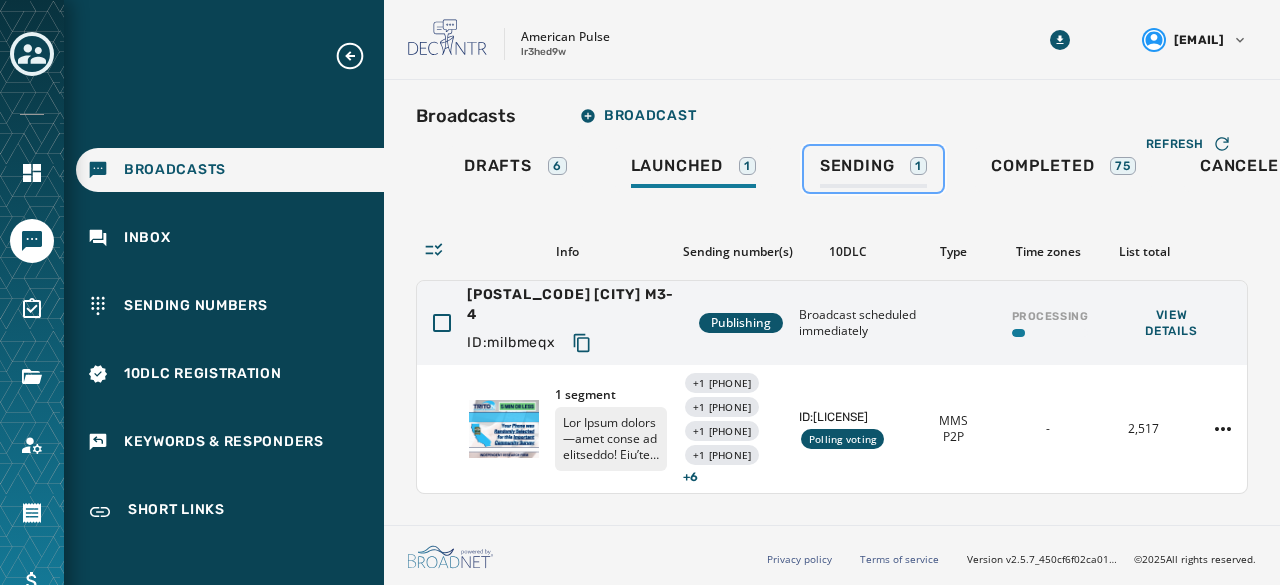 click on "Sending" at bounding box center (857, 166) 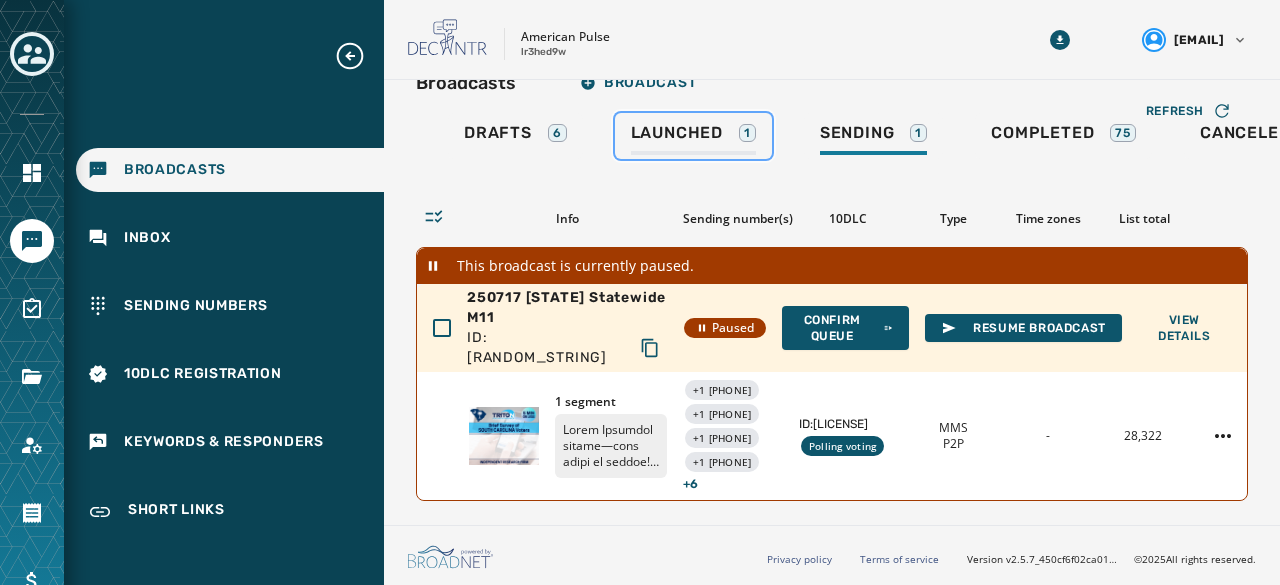 click on "Launched" at bounding box center (677, 133) 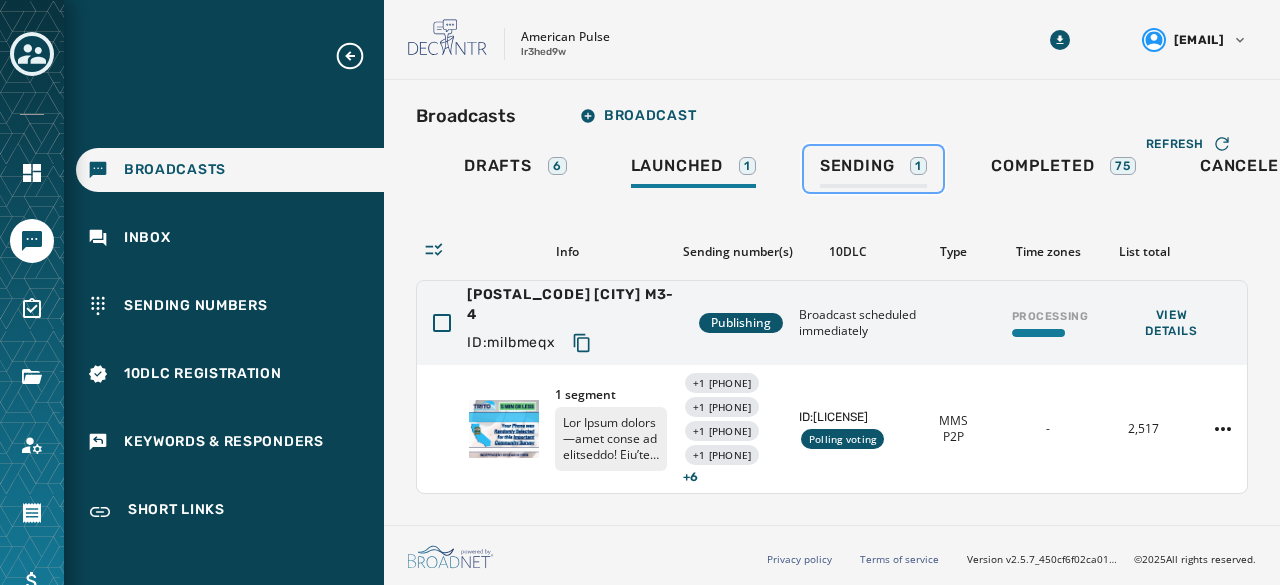 click on "Sending" at bounding box center (857, 166) 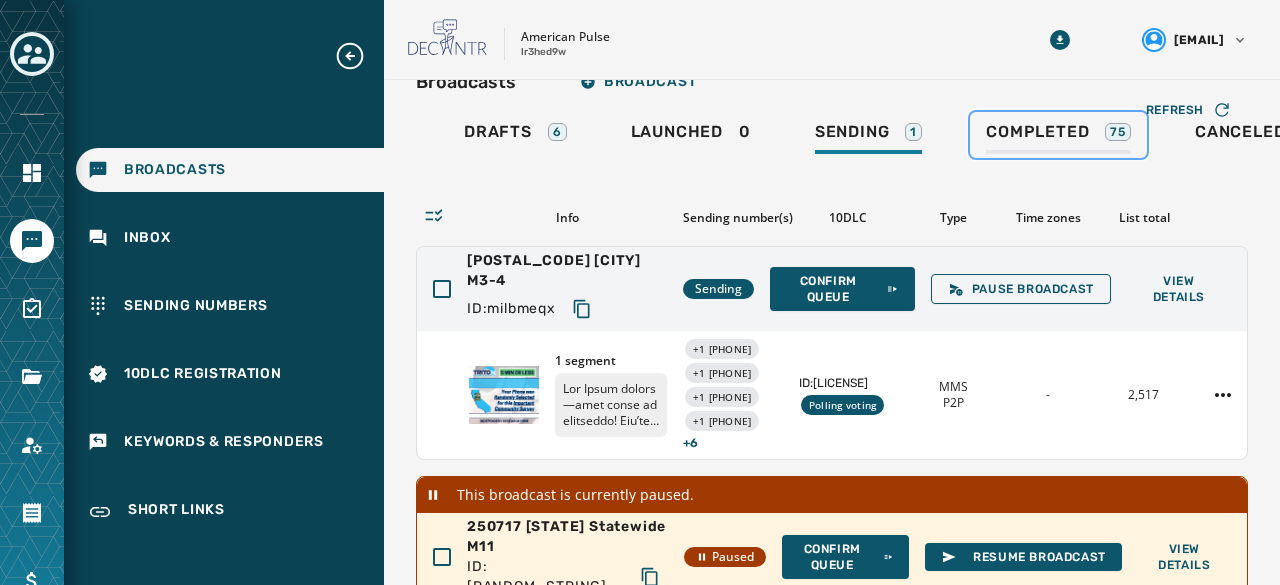 click on "Completed" at bounding box center (1037, 132) 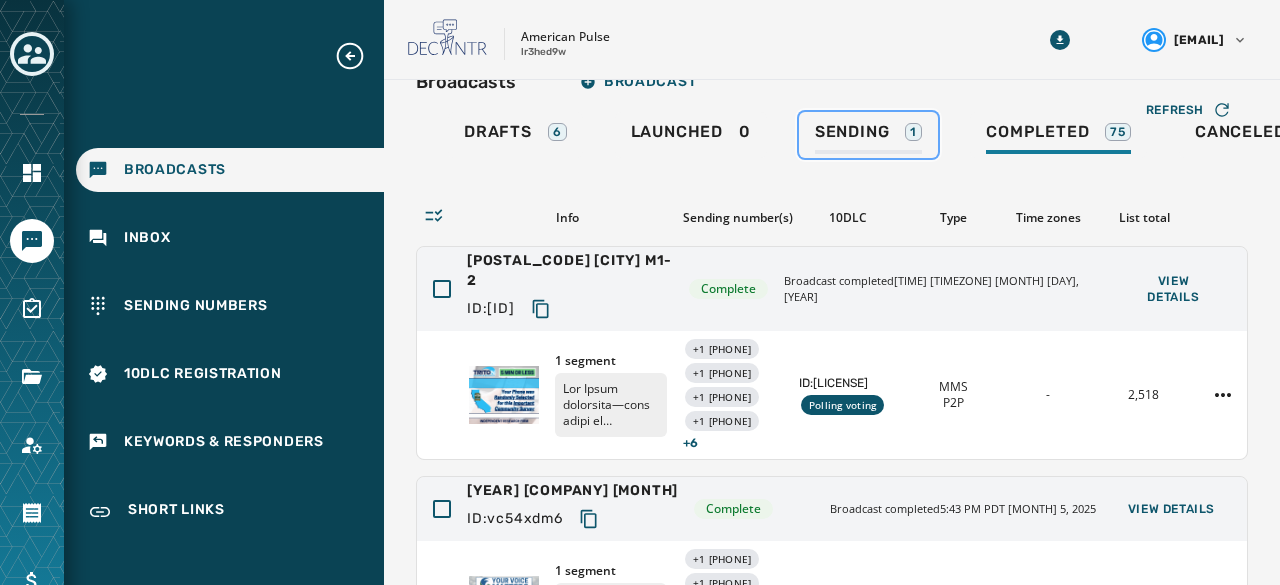 click on "Sending" at bounding box center [852, 132] 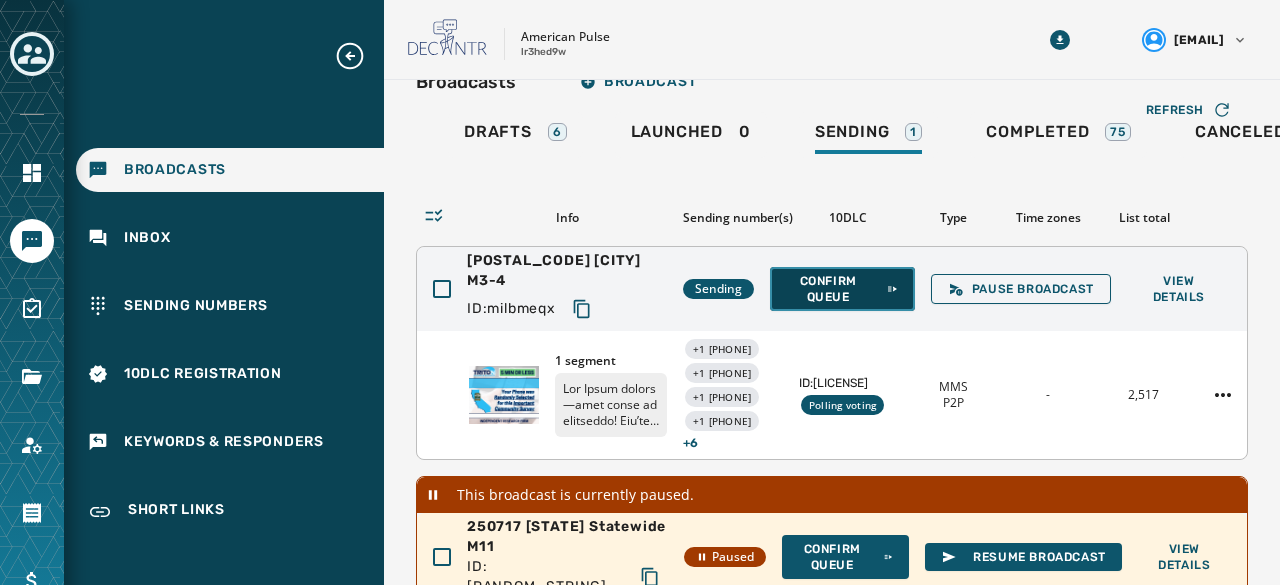 click on "Confirm Queue" at bounding box center (842, 289) 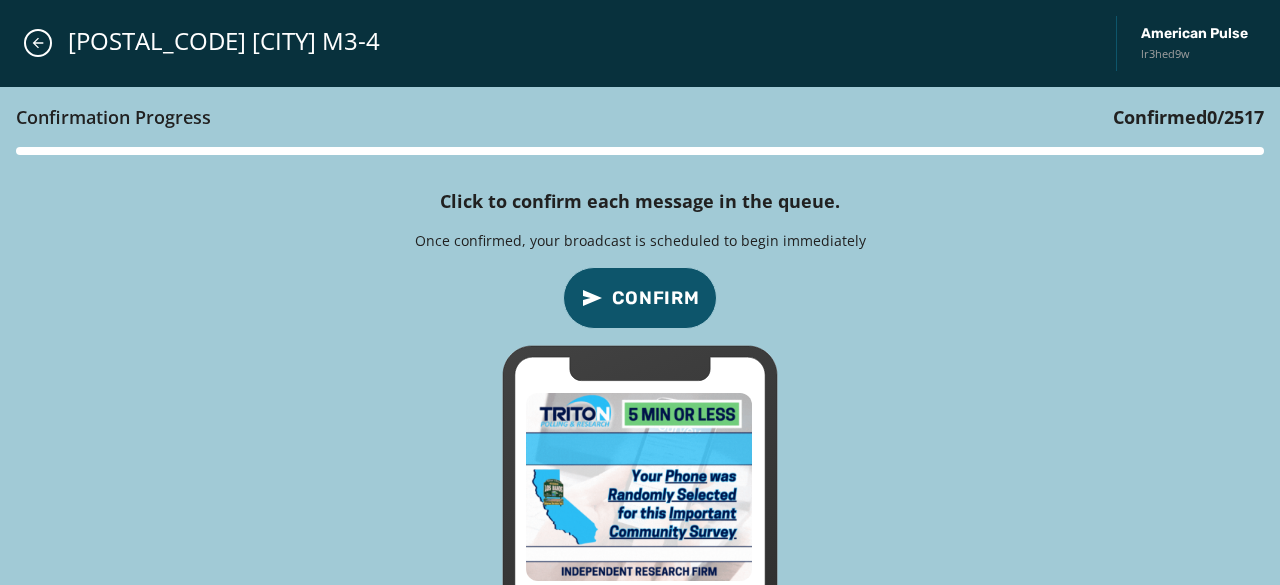 click on "Confirm" at bounding box center (656, 298) 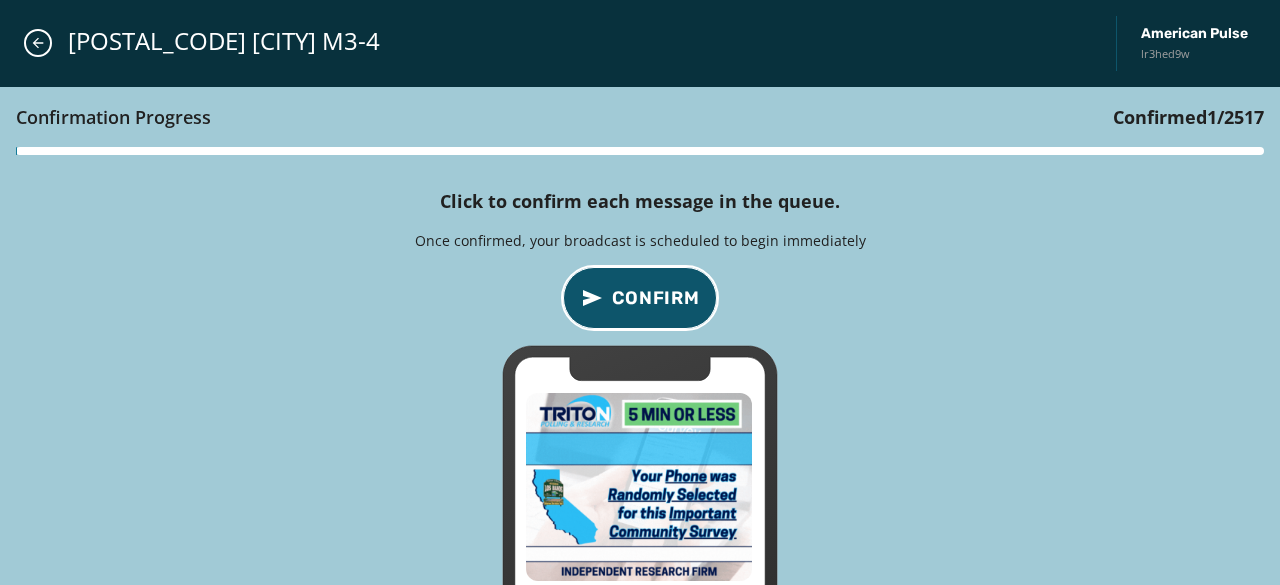 click on "Confirm" at bounding box center (656, 298) 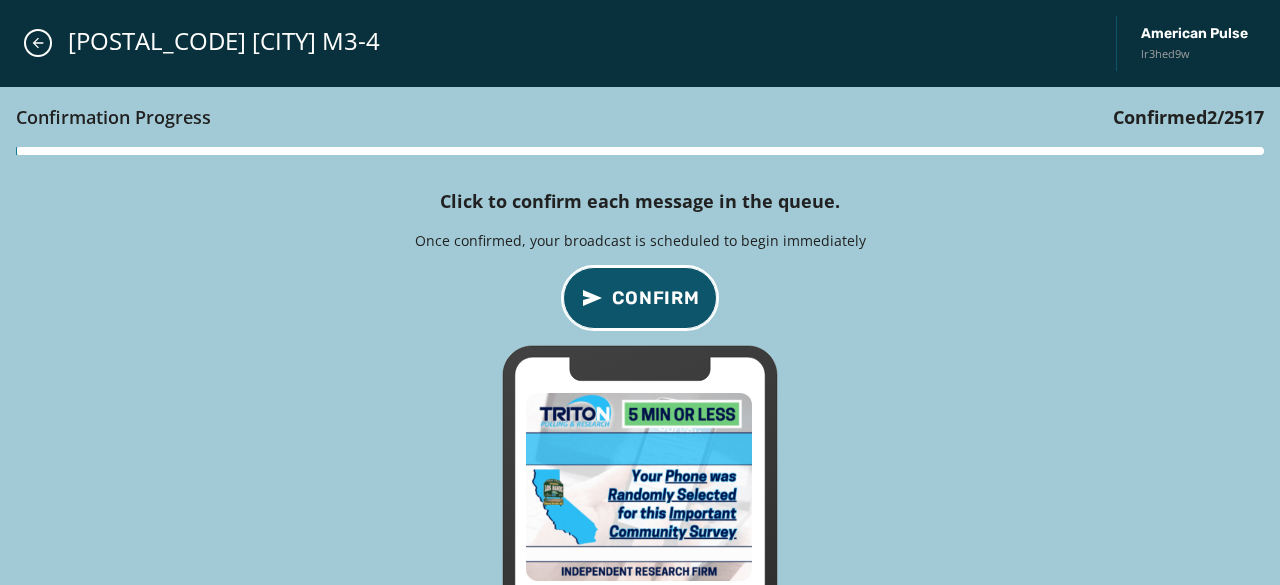 click on "Confirm" at bounding box center (656, 298) 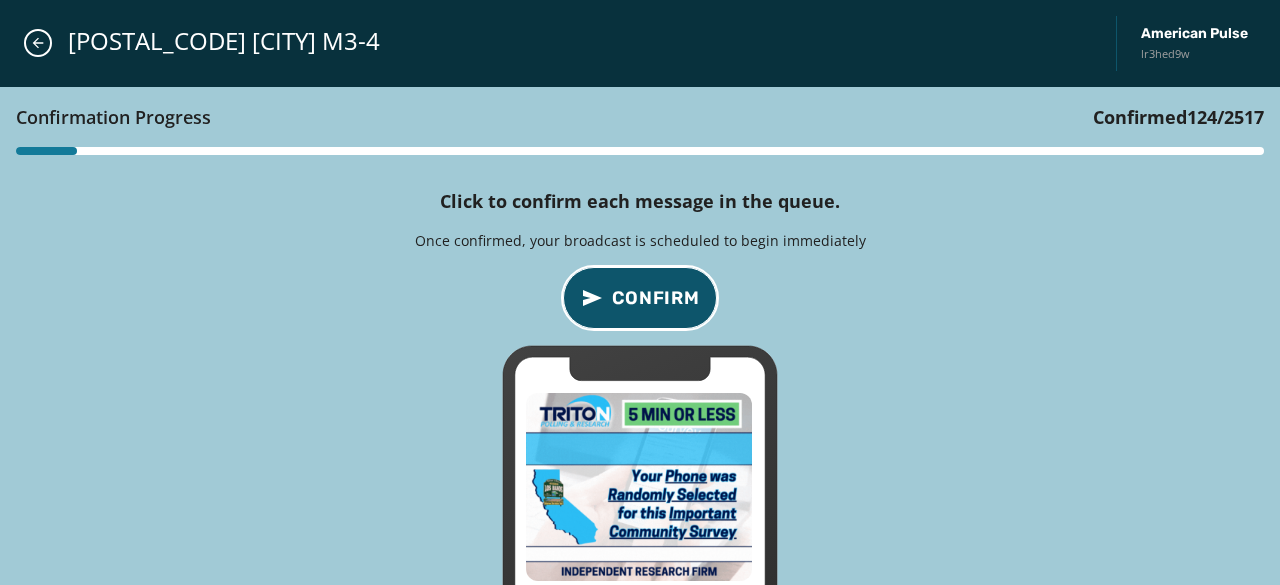 click on "Confirm" at bounding box center [656, 298] 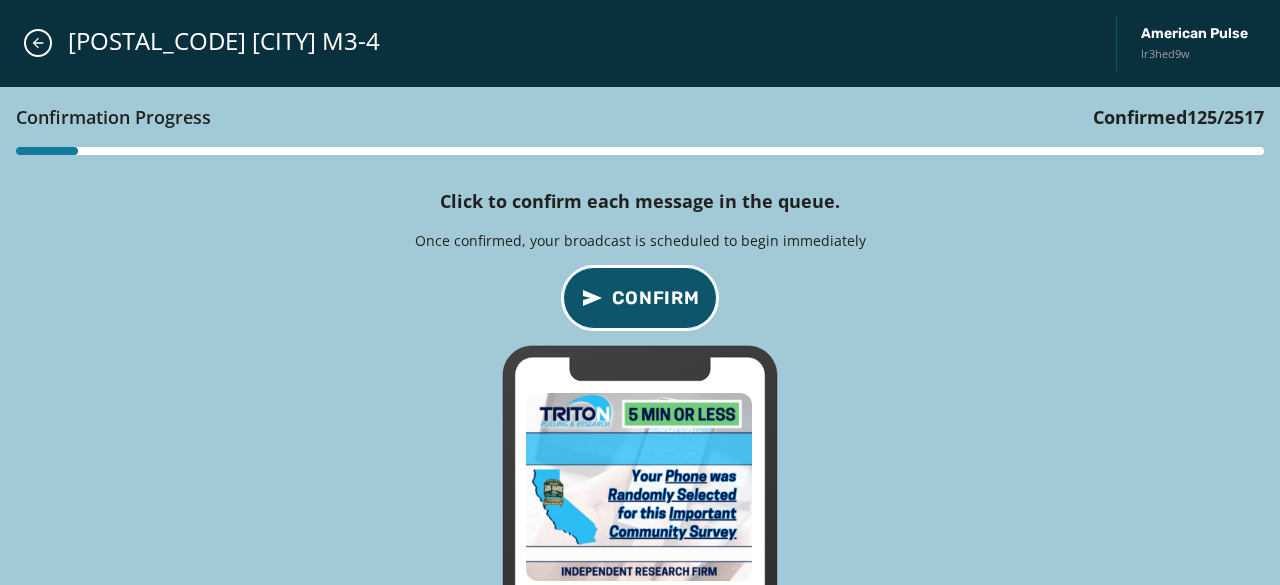 type 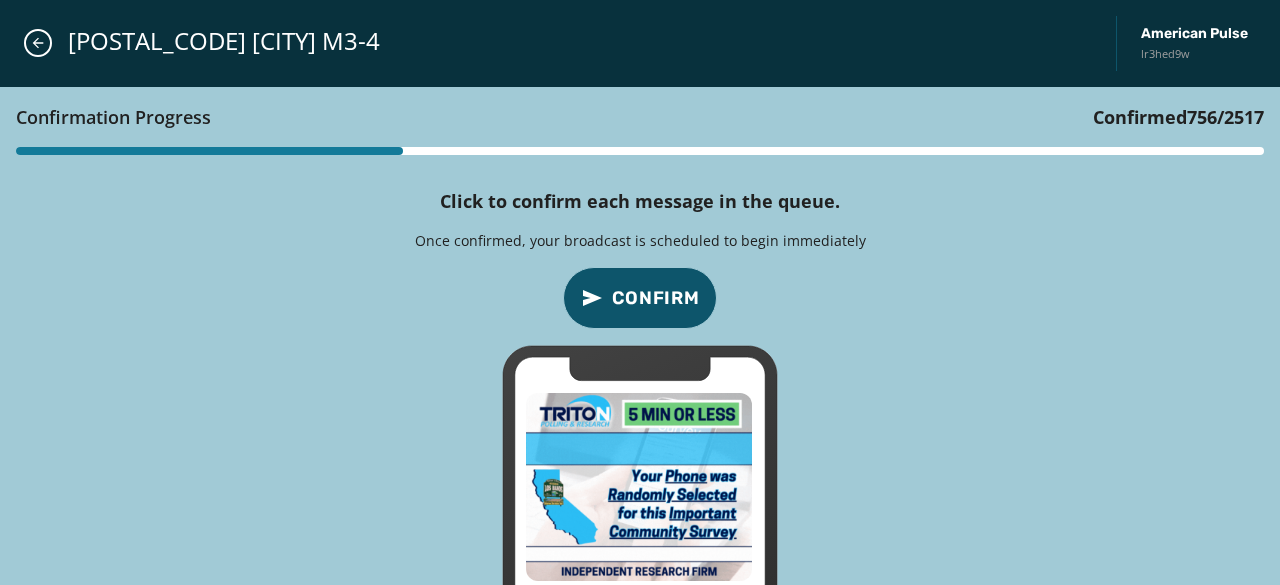type 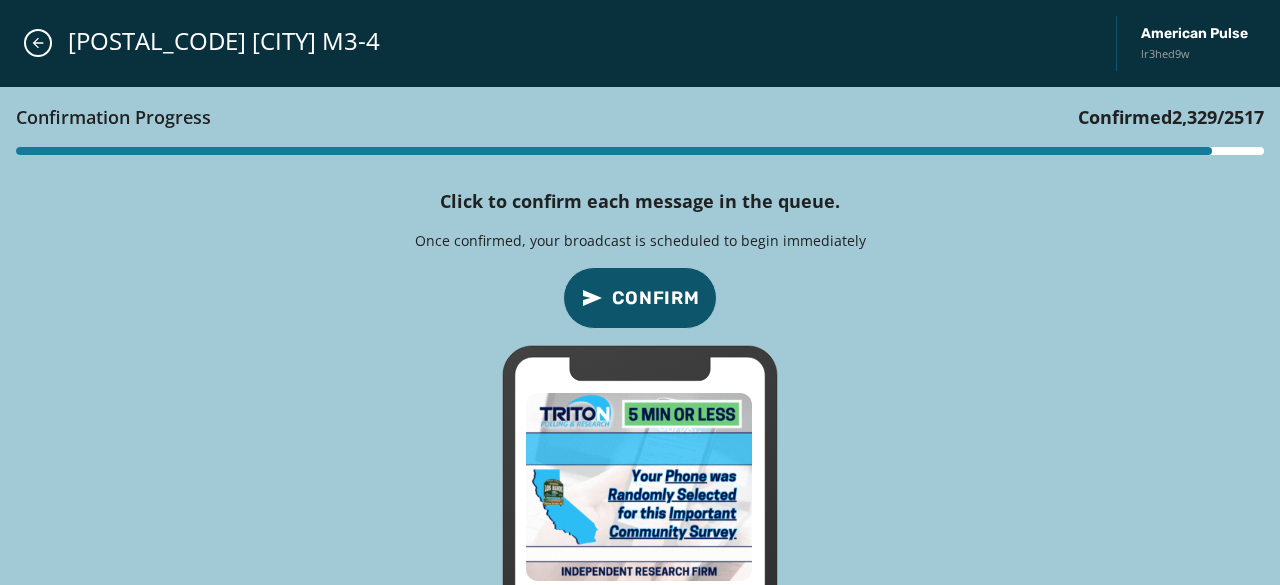type 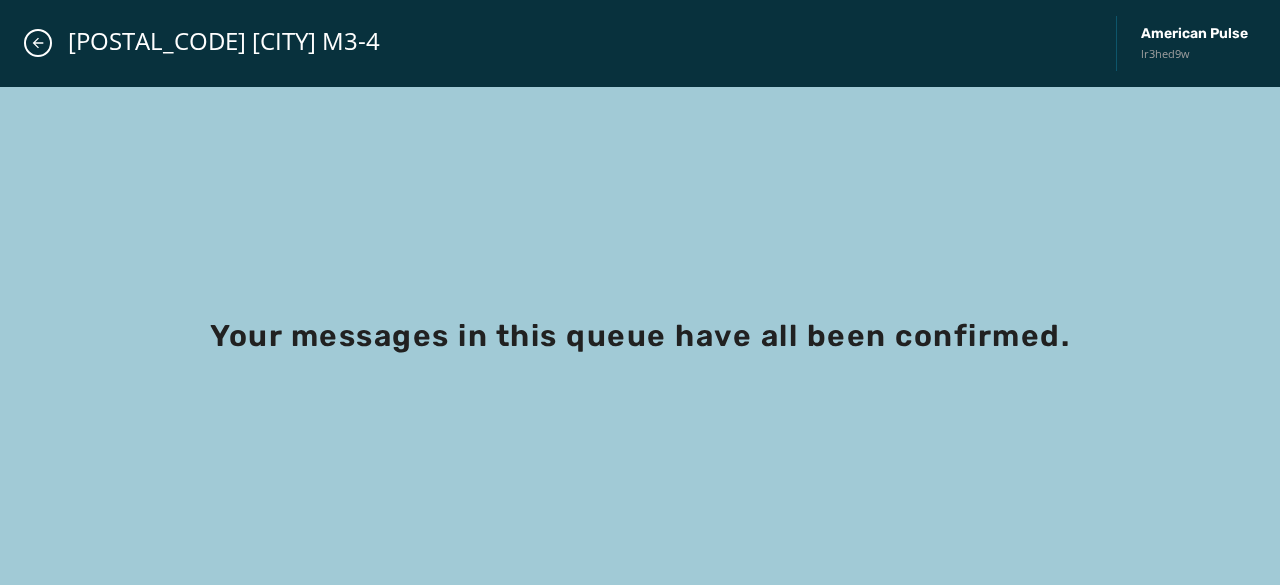 click on "Your messages in this queue have all been confirmed." at bounding box center [640, 336] 